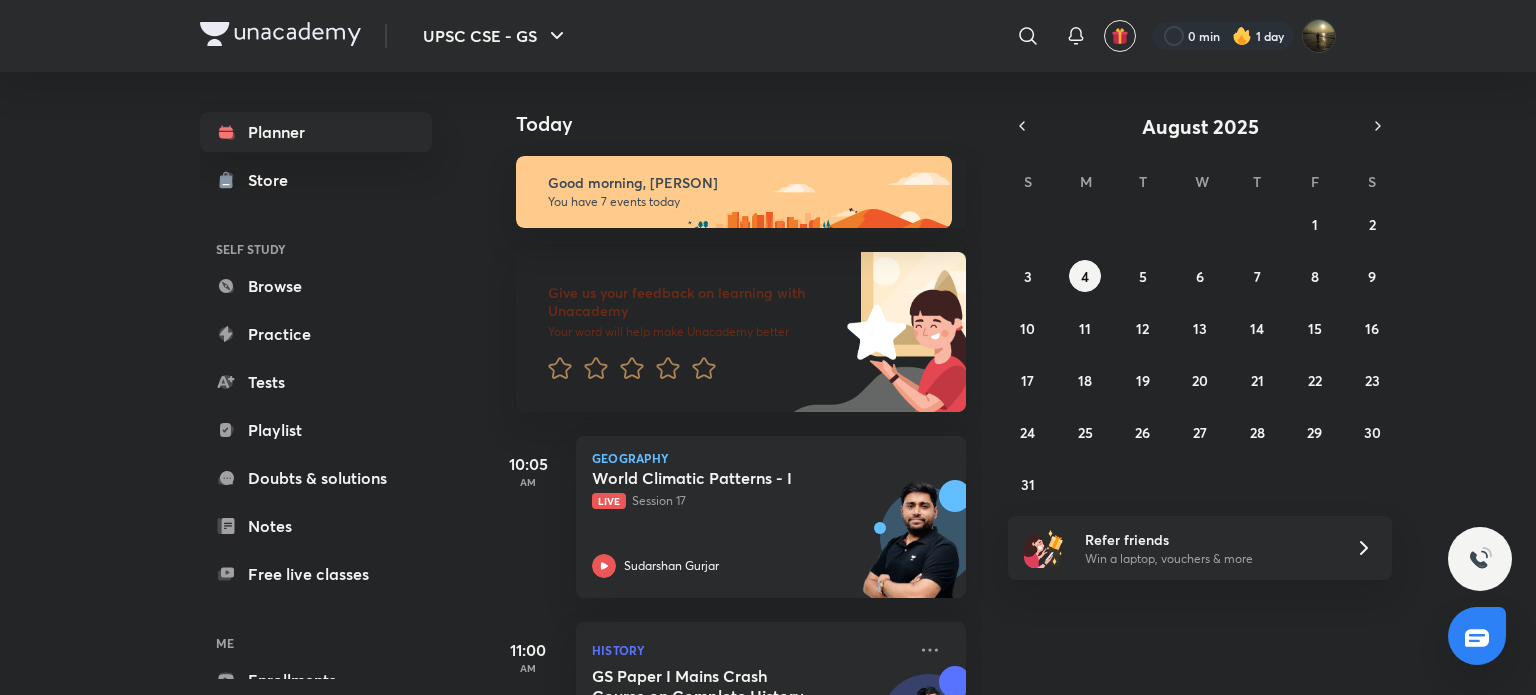 scroll, scrollTop: 0, scrollLeft: 0, axis: both 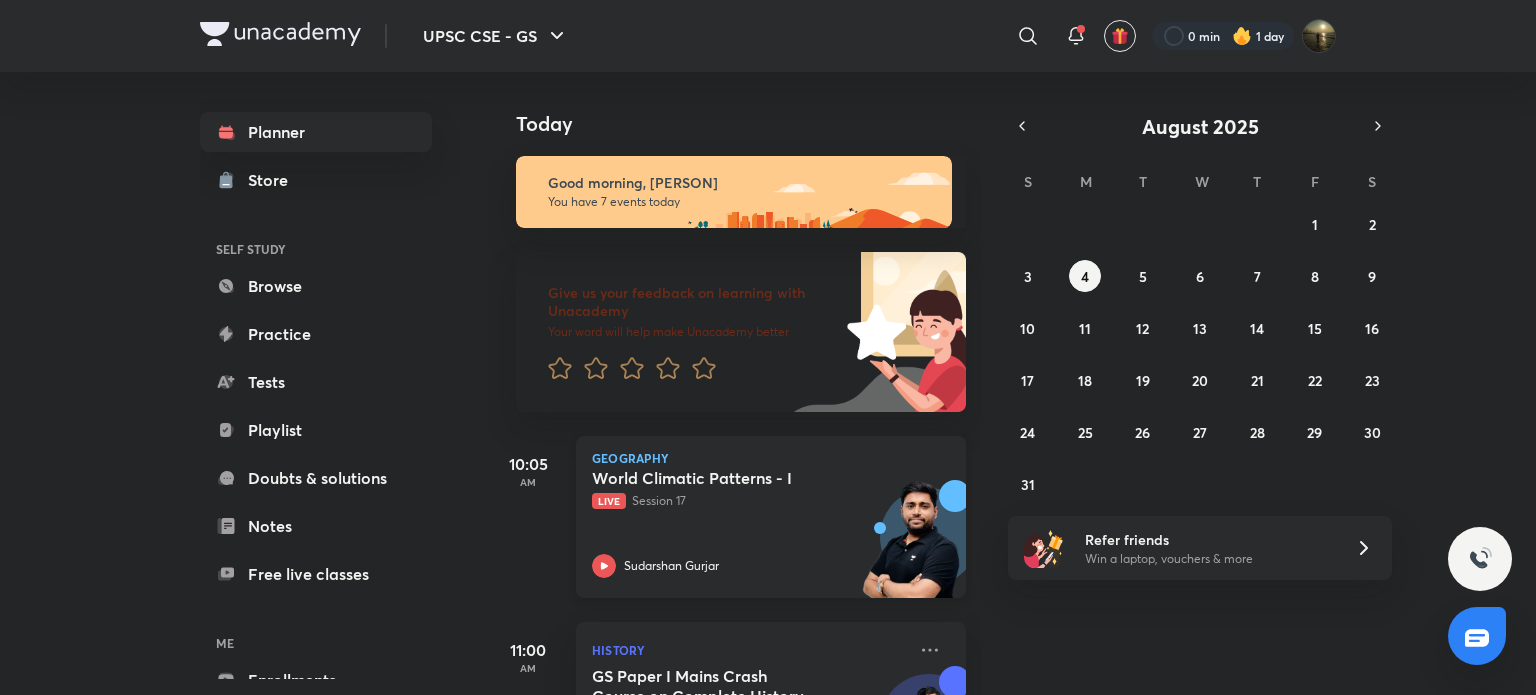 click on "World Climatic Patterns - I Live Session 17" at bounding box center [749, 489] 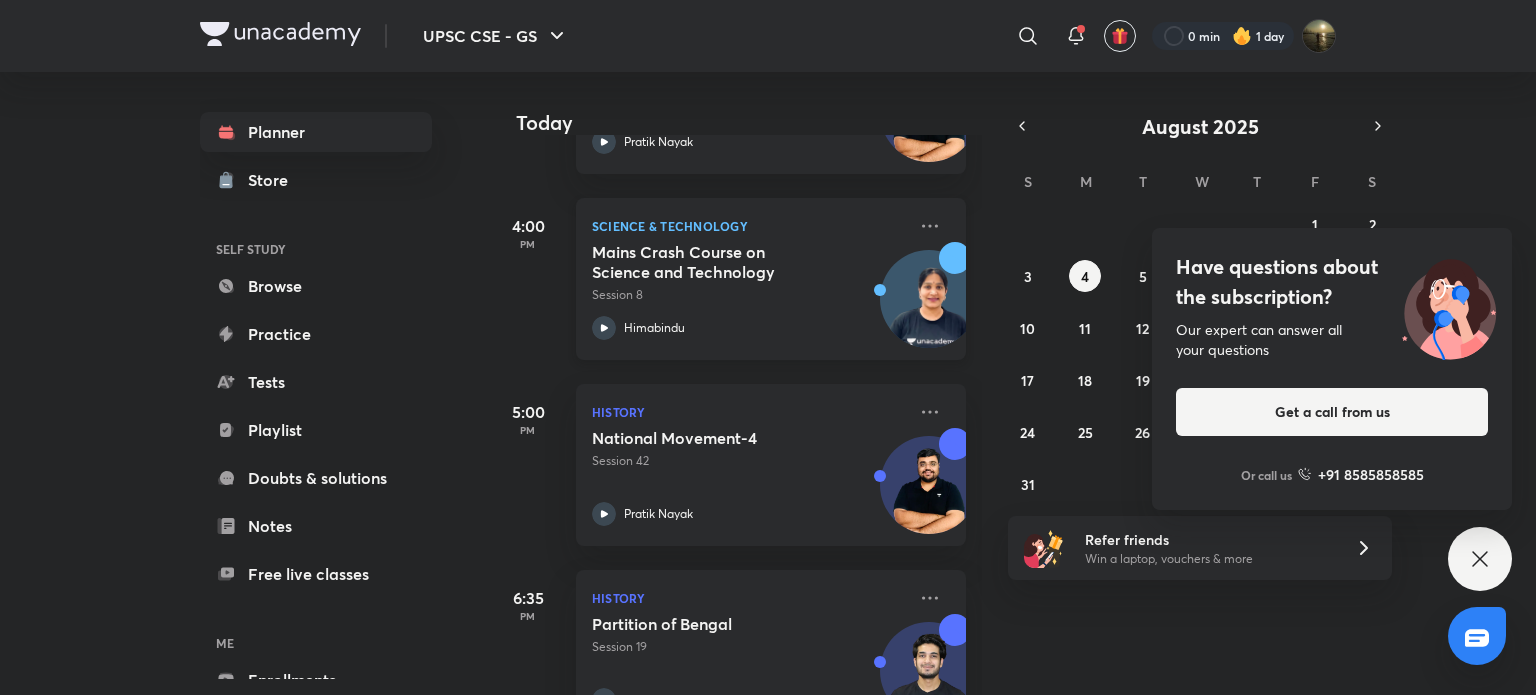 scroll, scrollTop: 700, scrollLeft: 0, axis: vertical 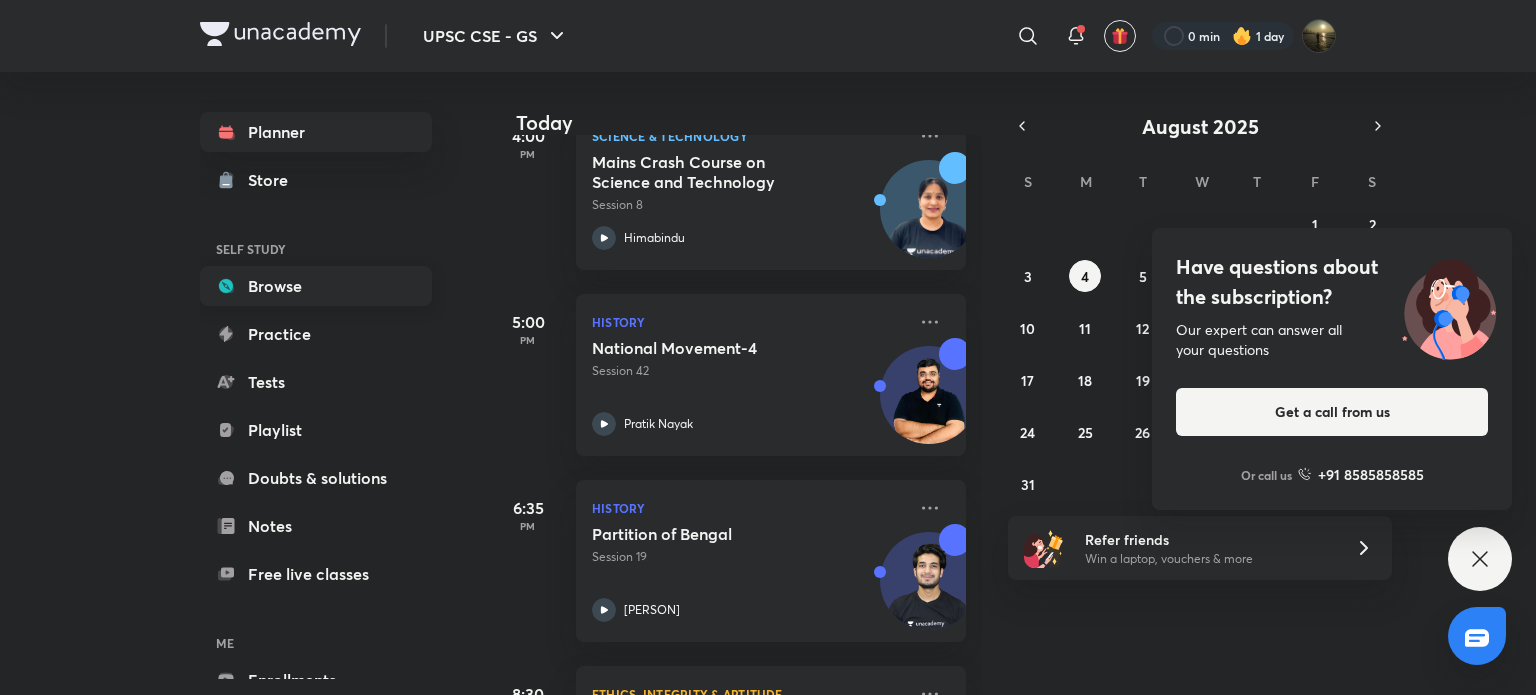 click on "Browse" at bounding box center [316, 286] 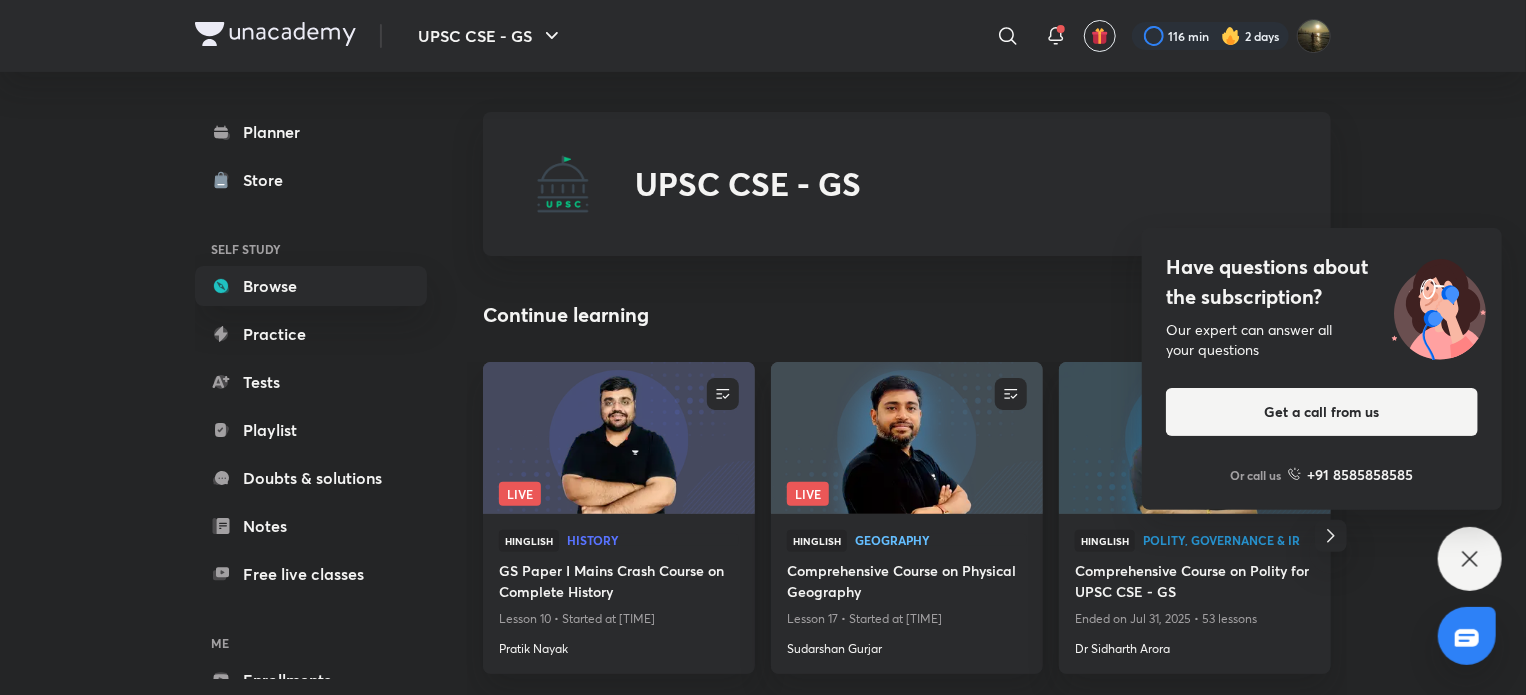 click 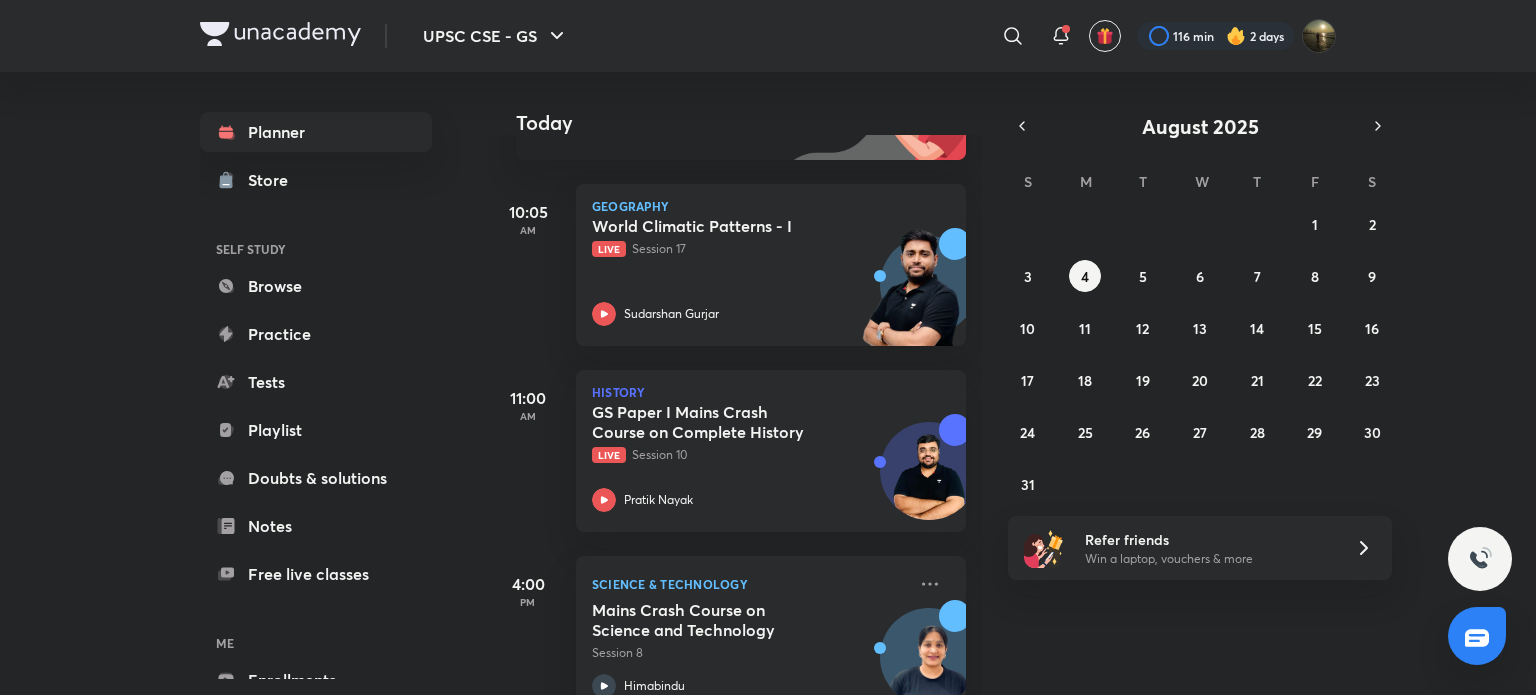 scroll, scrollTop: 100, scrollLeft: 0, axis: vertical 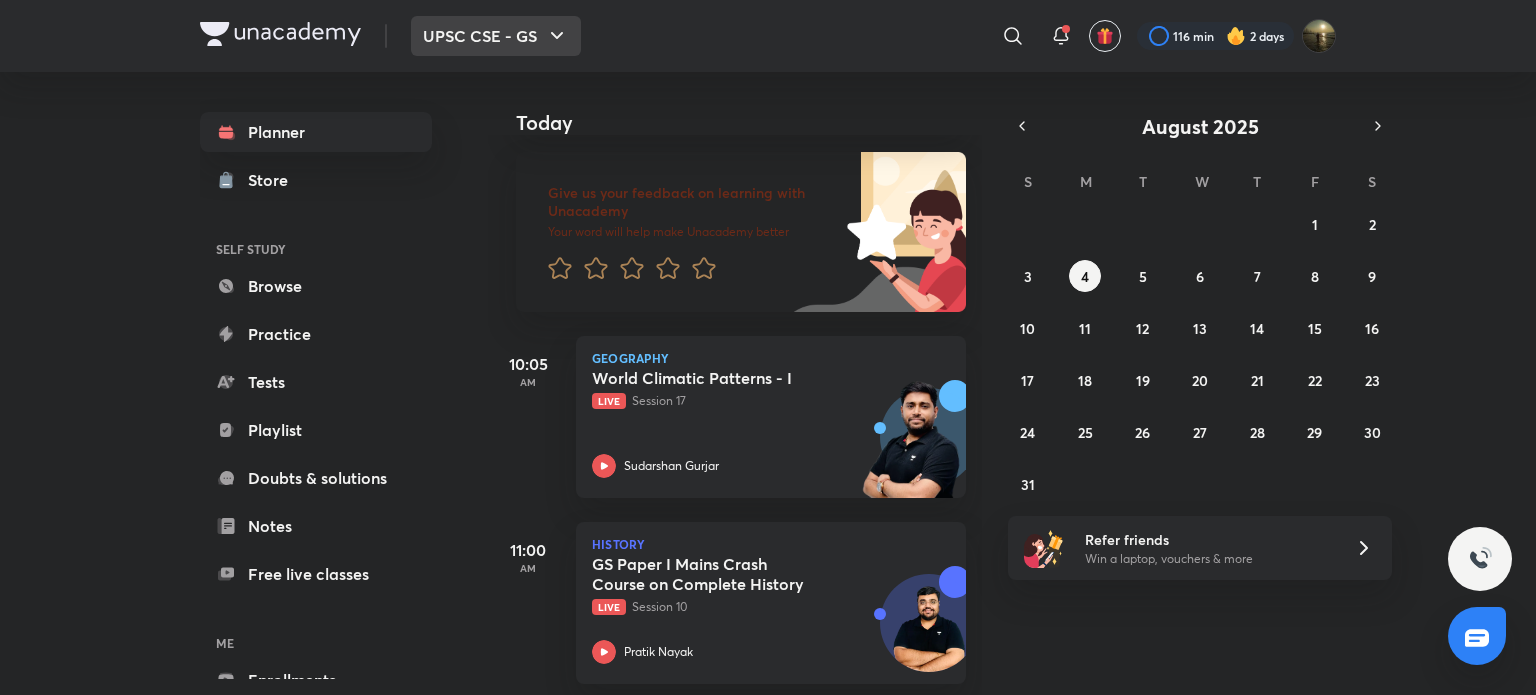 click on "UPSC CSE - GS" at bounding box center (496, 36) 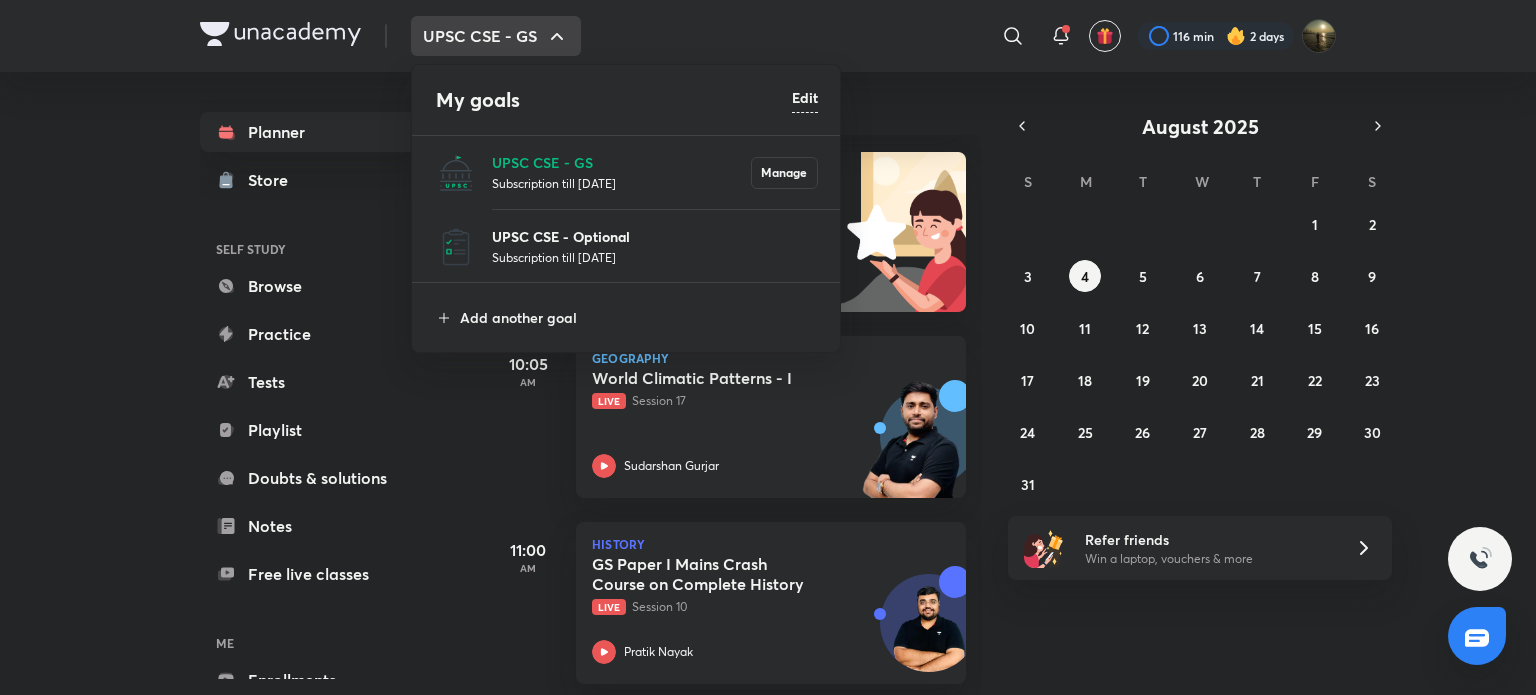 click on "UPSC CSE - Optional" at bounding box center (655, 236) 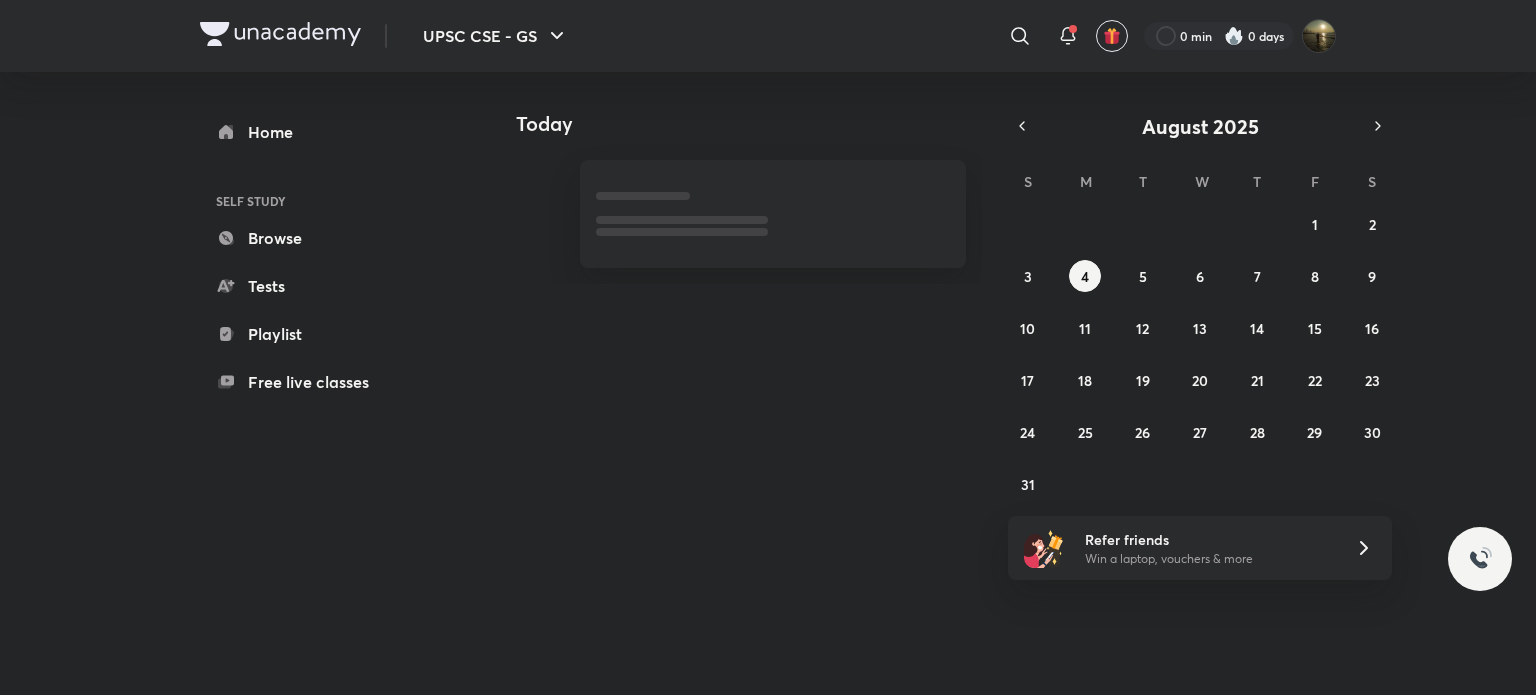 scroll, scrollTop: 0, scrollLeft: 0, axis: both 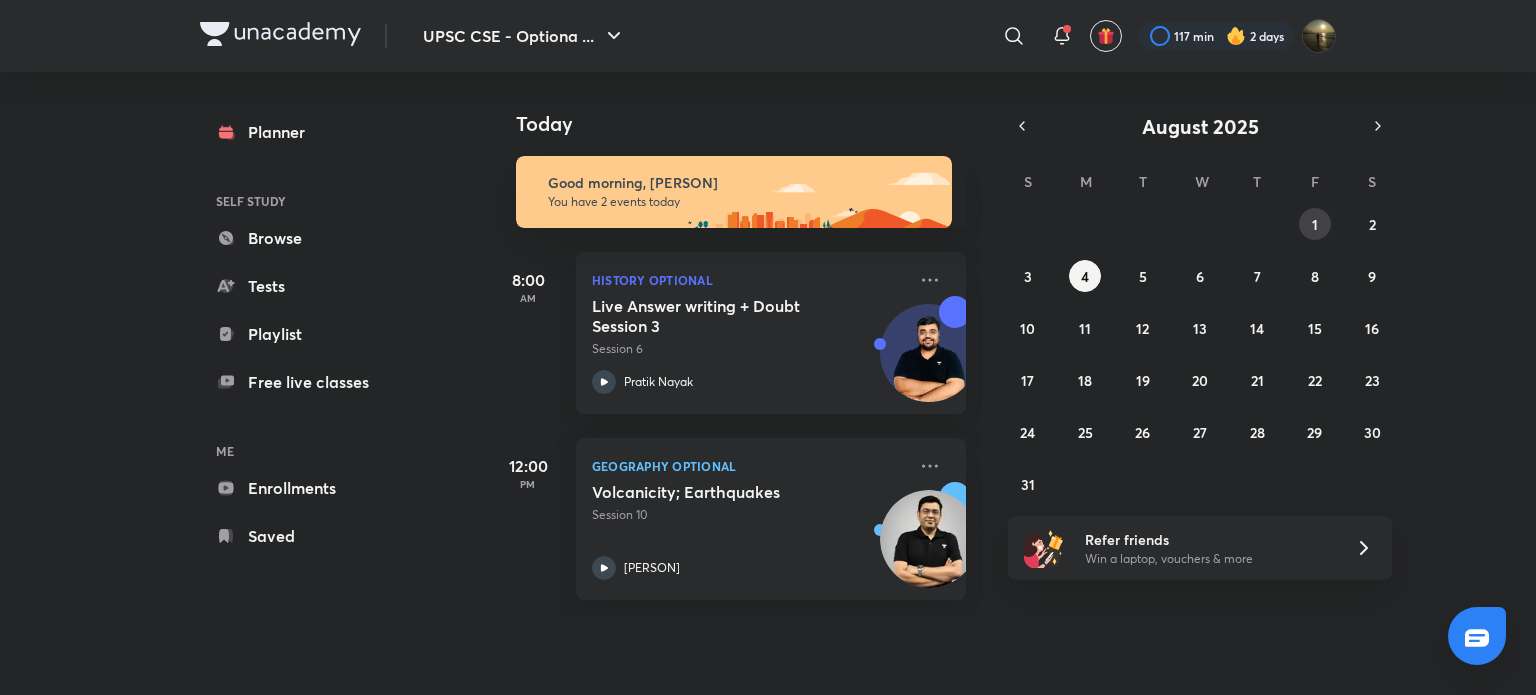 click on "1" at bounding box center (1315, 224) 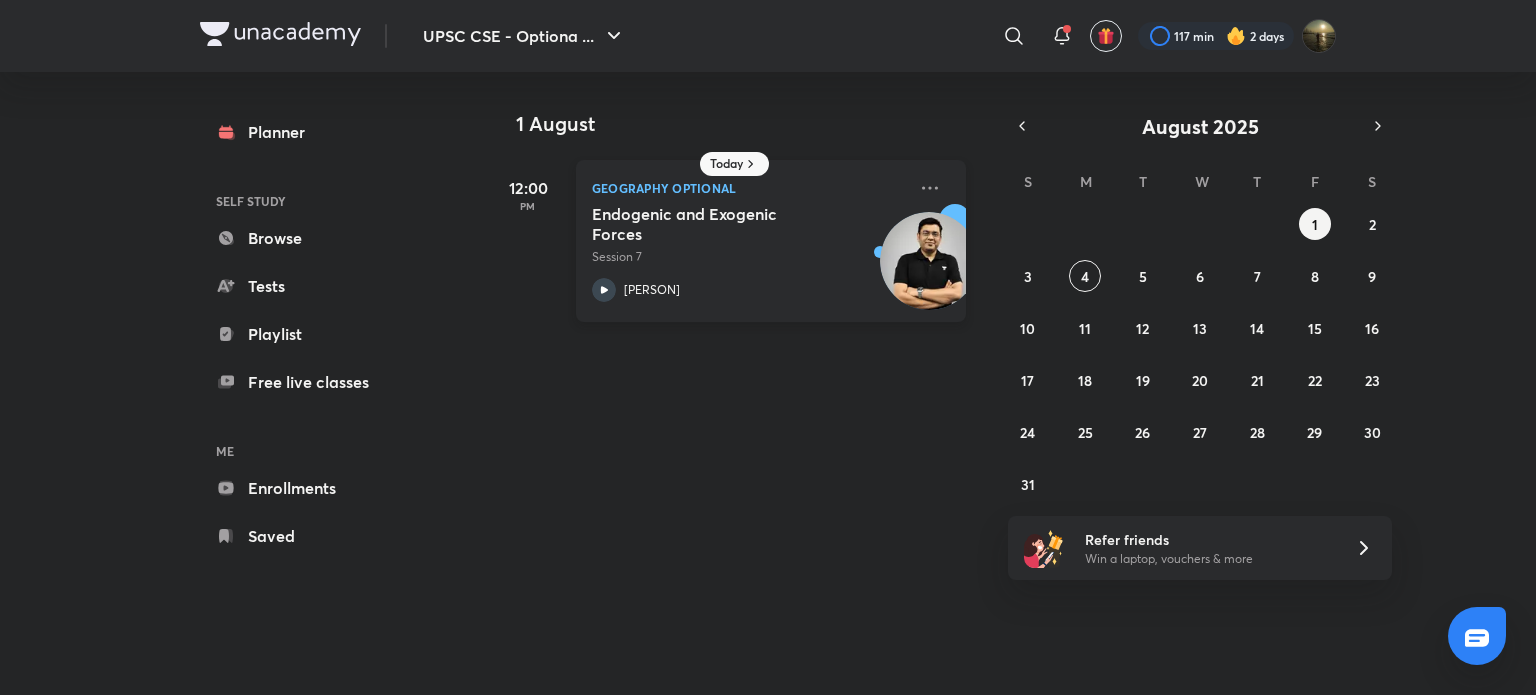 click on "Endogenic and Exogenic Forces Session 7 [PERSON]" at bounding box center (749, 253) 